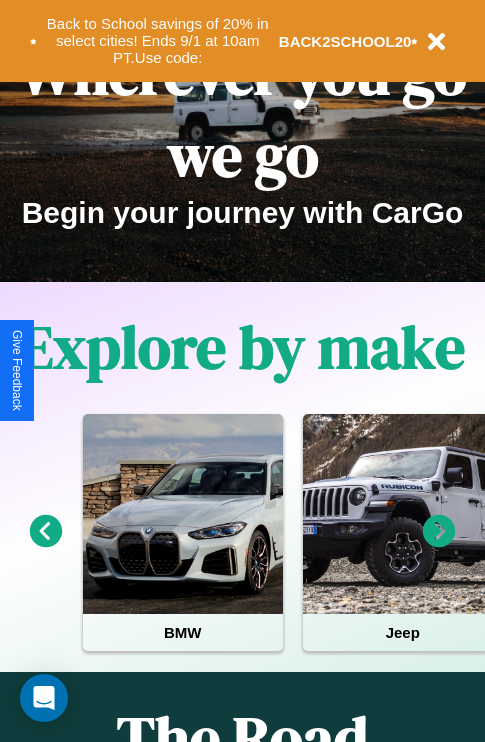 scroll, scrollTop: 308, scrollLeft: 0, axis: vertical 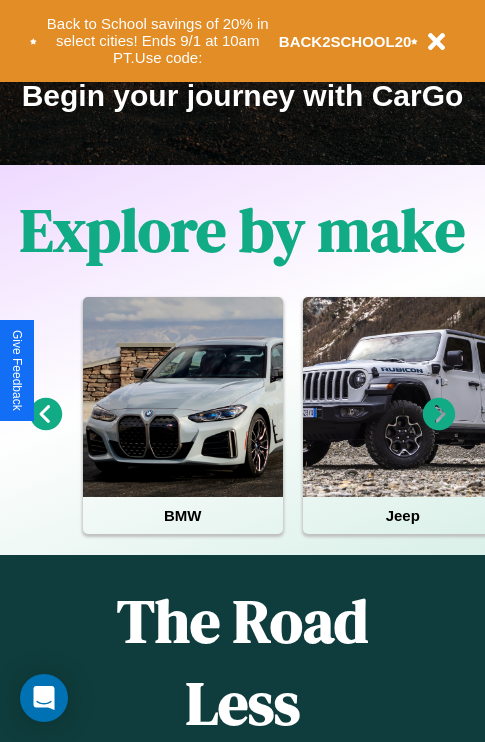 click 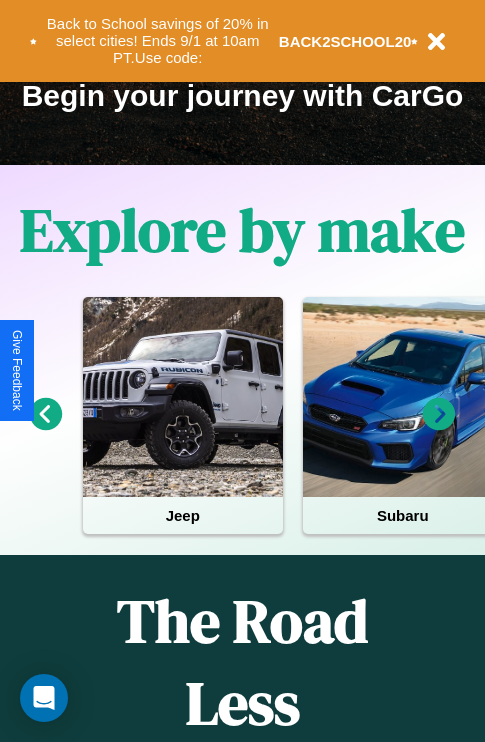 click 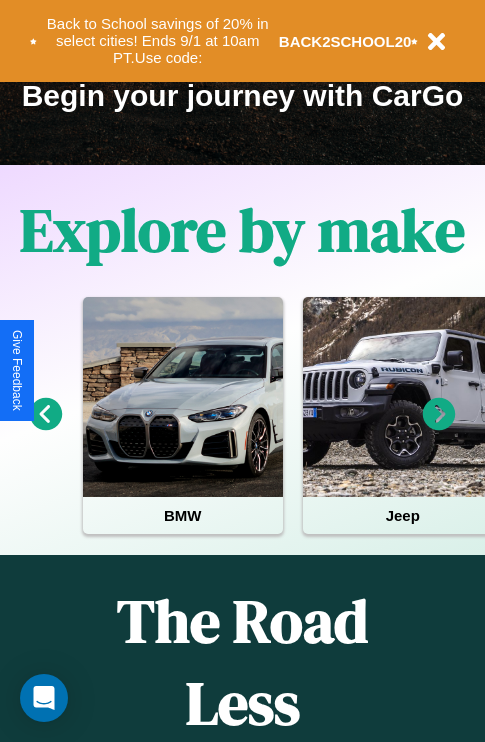 click 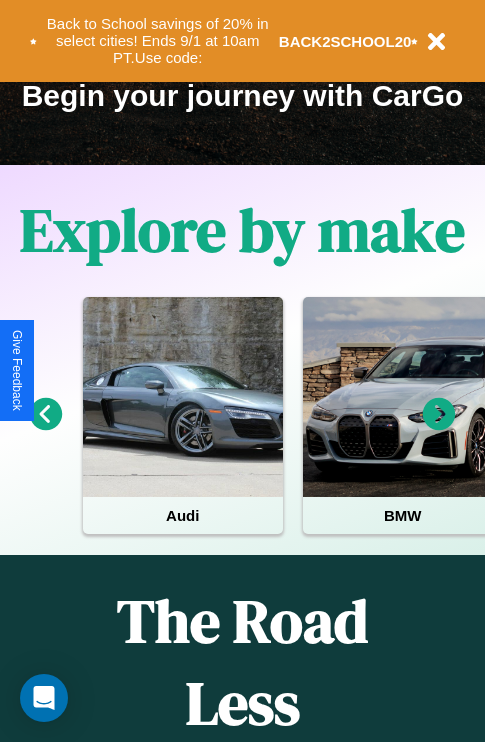 click 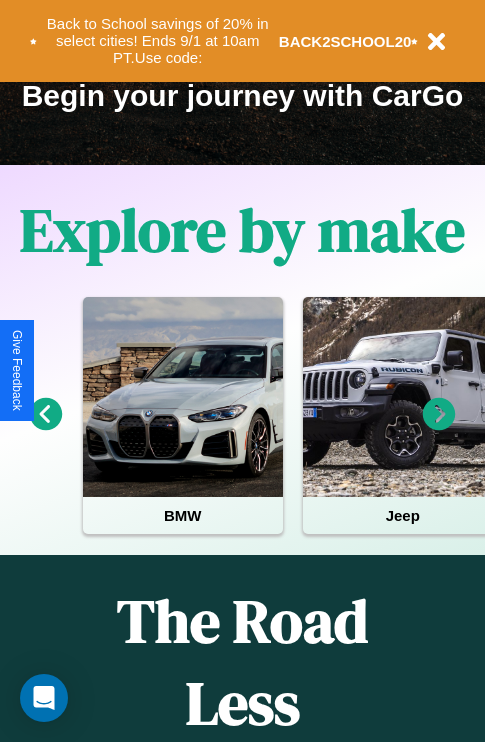 click 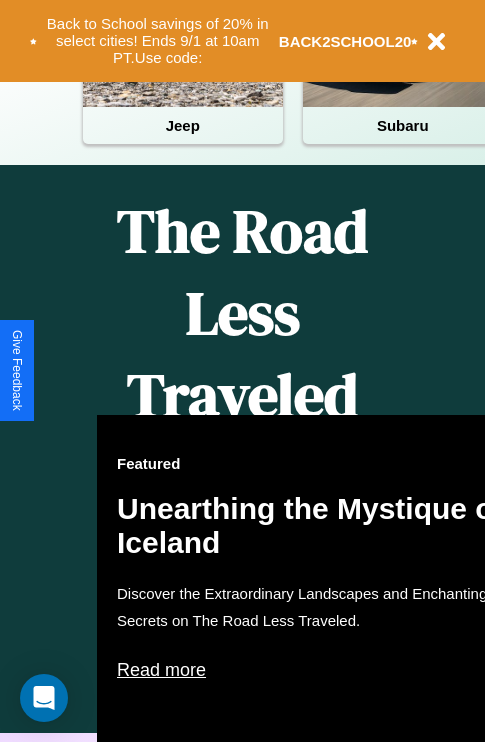 scroll, scrollTop: 817, scrollLeft: 0, axis: vertical 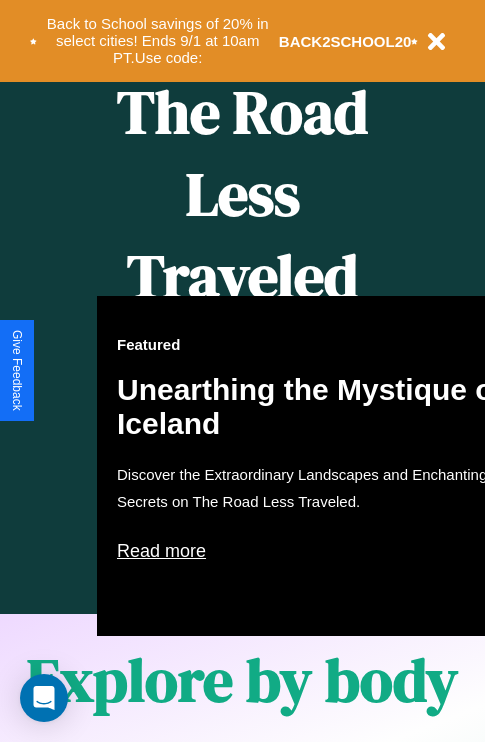 click on "Featured Unearthing the Mystique of Iceland Discover the Extraordinary Landscapes and Enchanting Secrets on The Road Less Traveled. Read more" at bounding box center (317, 466) 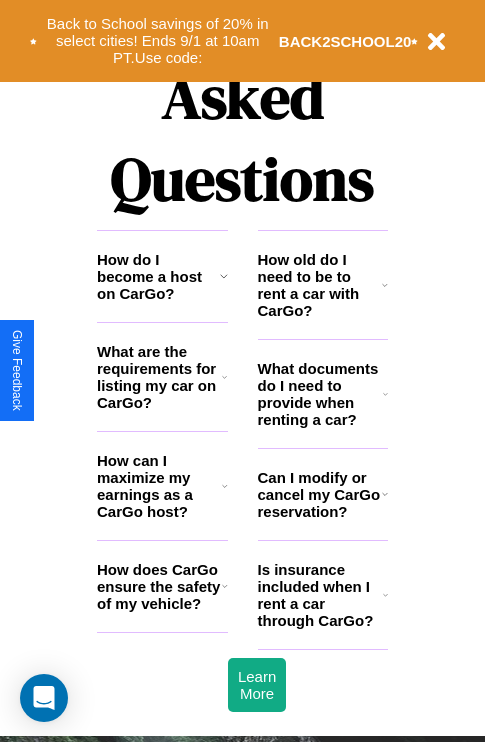 scroll, scrollTop: 2423, scrollLeft: 0, axis: vertical 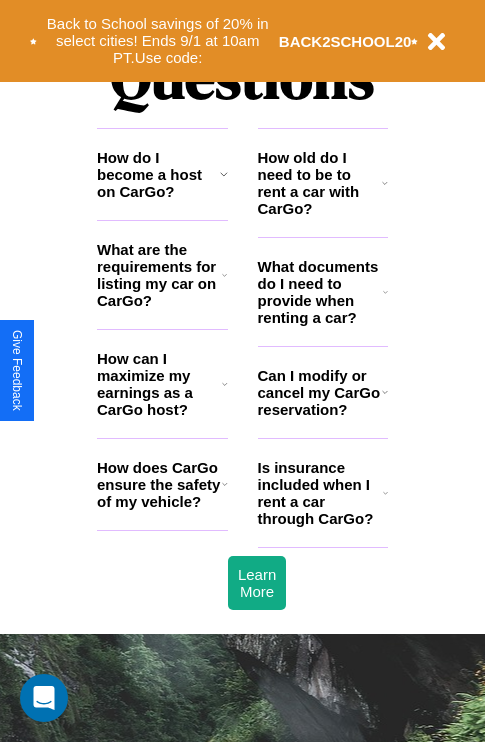 click on "What documents do I need to provide when renting a car?" at bounding box center [321, 292] 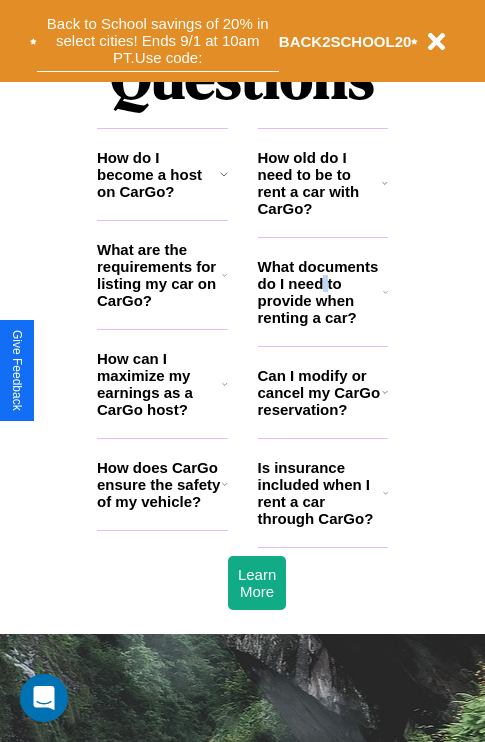 click on "Back to School savings of 20% in select cities! Ends 9/1 at 10am PT.  Use code:" at bounding box center [158, 41] 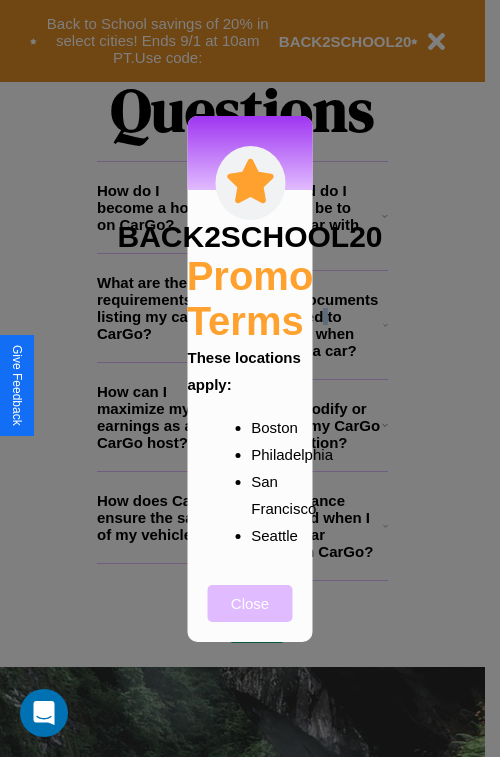 click on "Close" at bounding box center [250, 603] 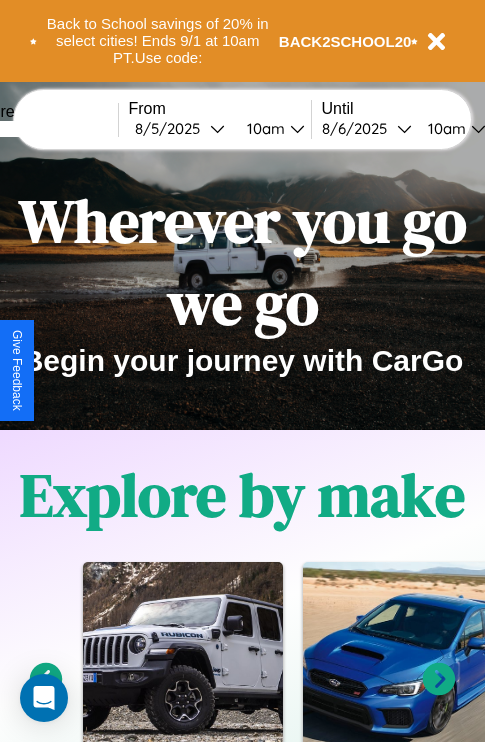 scroll, scrollTop: 0, scrollLeft: 0, axis: both 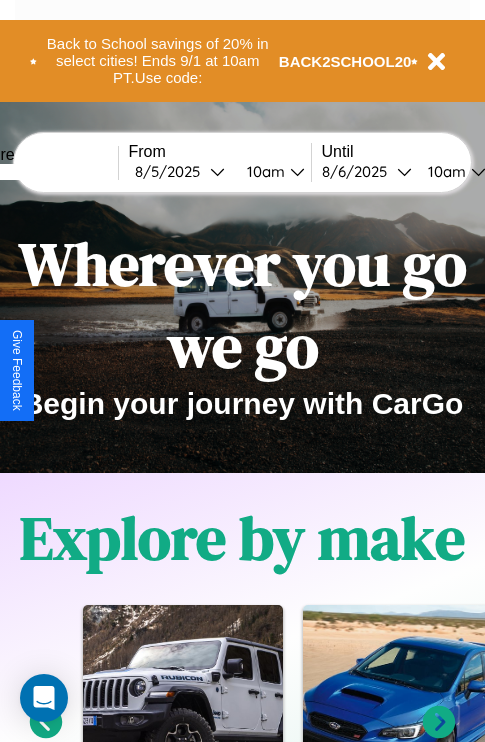 click at bounding box center (43, 172) 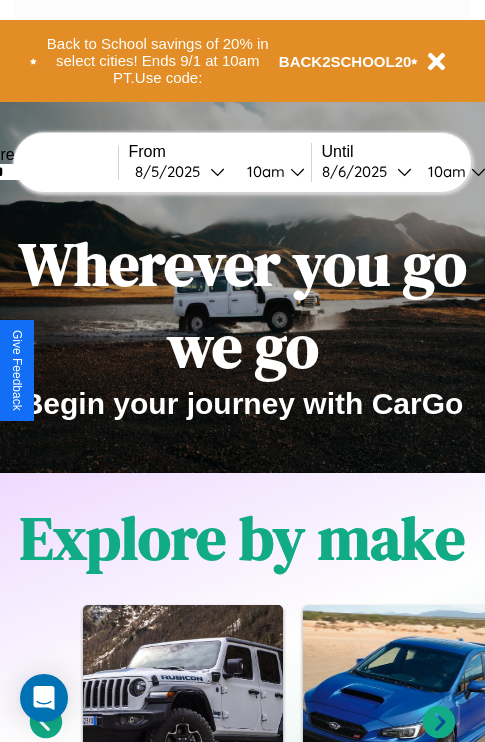 type on "******" 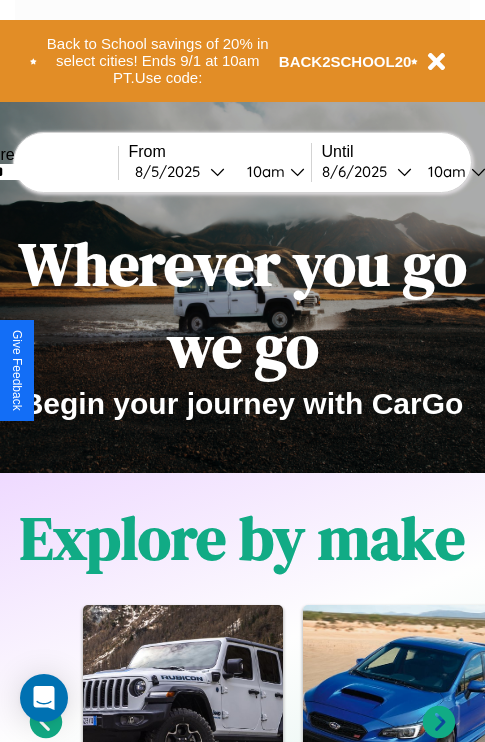 click on "8 / 5 / 2025" at bounding box center (172, 171) 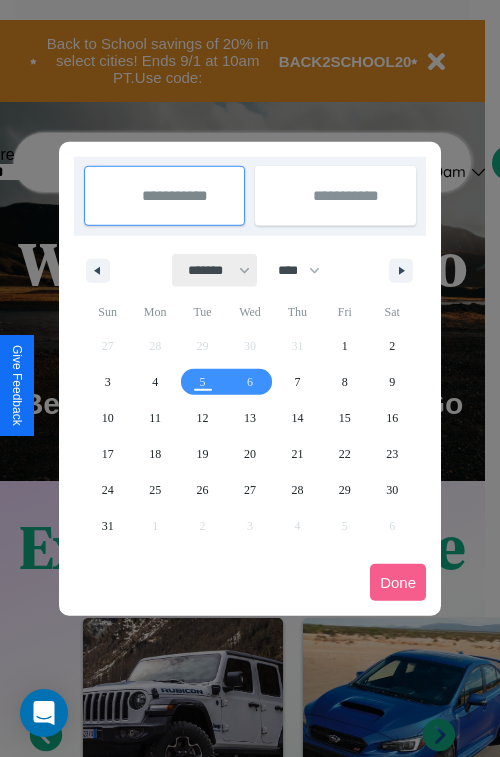 click on "******* ******** ***** ***** *** **** **** ****** ********* ******* ******** ********" at bounding box center [215, 270] 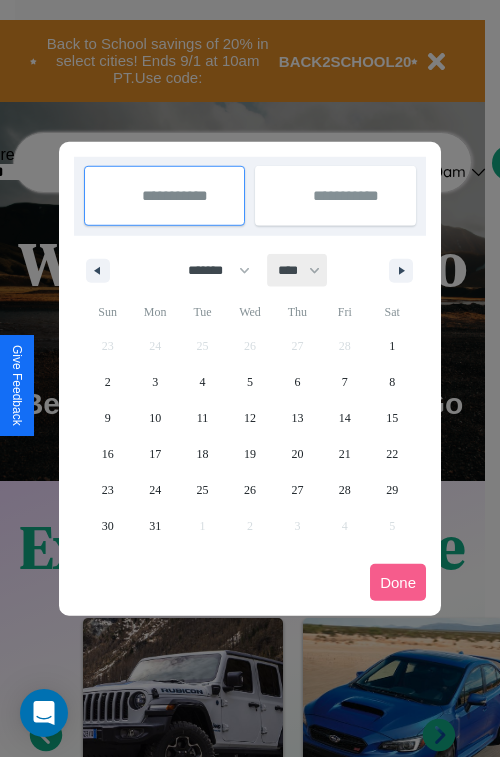 click on "**** **** **** **** **** **** **** **** **** **** **** **** **** **** **** **** **** **** **** **** **** **** **** **** **** **** **** **** **** **** **** **** **** **** **** **** **** **** **** **** **** **** **** **** **** **** **** **** **** **** **** **** **** **** **** **** **** **** **** **** **** **** **** **** **** **** **** **** **** **** **** **** **** **** **** **** **** **** **** **** **** **** **** **** **** **** **** **** **** **** **** **** **** **** **** **** **** **** **** **** **** **** **** **** **** **** **** **** **** **** **** **** **** **** **** **** **** **** **** **** ****" at bounding box center (298, 270) 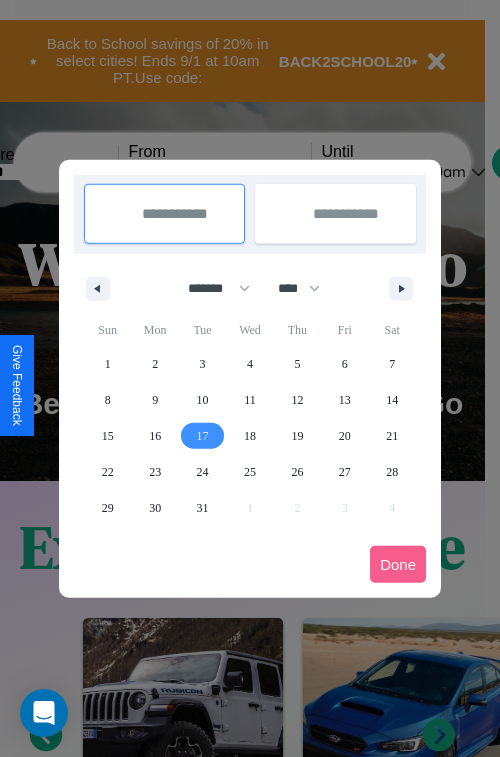 click on "17" at bounding box center (203, 436) 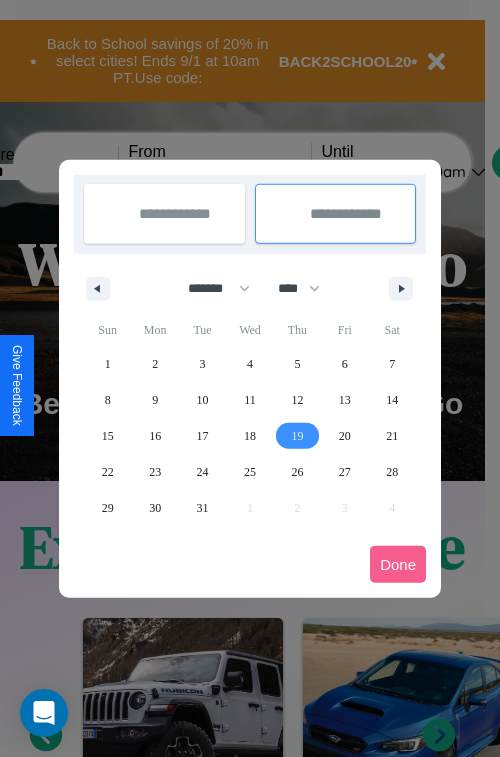 click on "19" at bounding box center (297, 436) 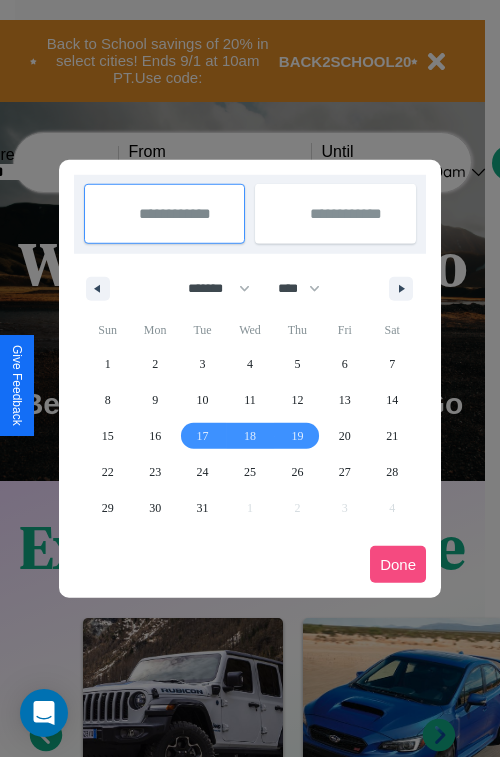 click on "Done" at bounding box center [398, 564] 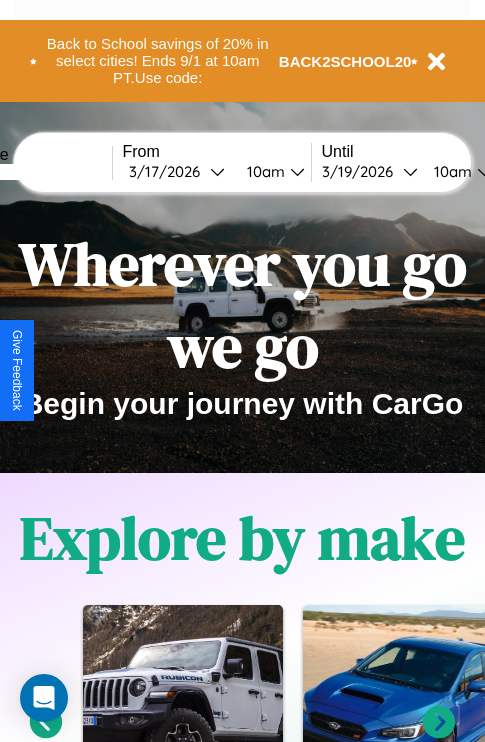 scroll, scrollTop: 0, scrollLeft: 73, axis: horizontal 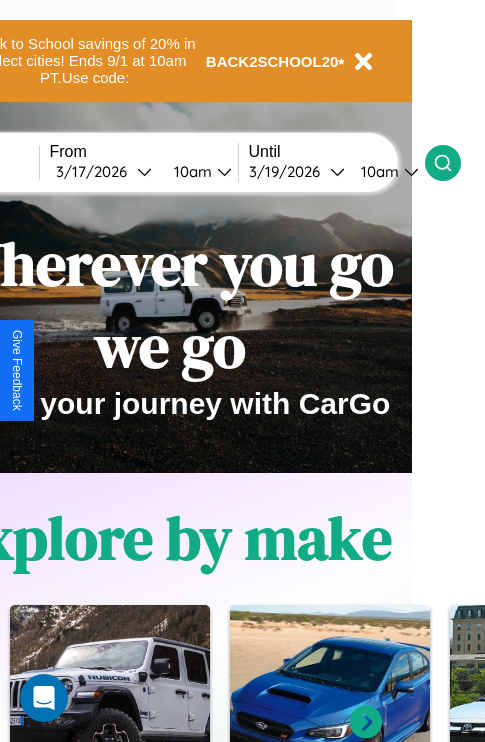 click 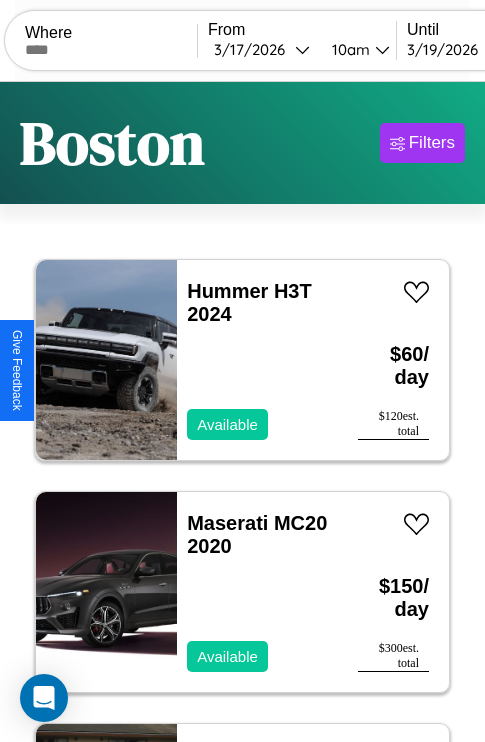 scroll, scrollTop: 95, scrollLeft: 0, axis: vertical 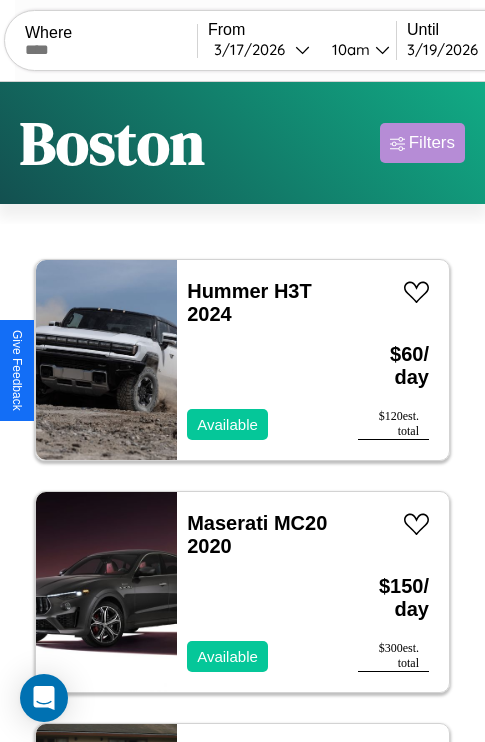click on "Filters" at bounding box center (432, 143) 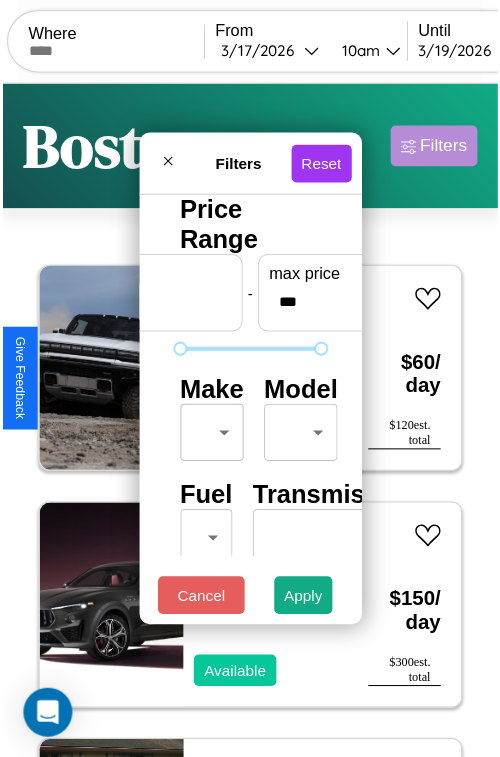 scroll, scrollTop: 59, scrollLeft: 0, axis: vertical 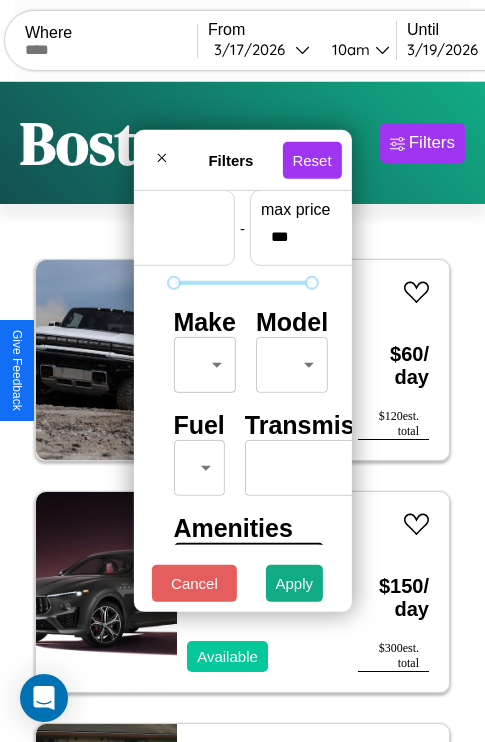 click on "CarGo Where From [DATE] [TIME] Until [DATE] [TIME] Become a Host Login Sign Up [CITY] Filters 44 cars in this area These cars can be picked up in this city. Hummer H3T 2024 Available $ 60 / day $ 120 est. total Maserati MC20 2020 Available $ 150 / day $ 300 est. total Ferrari 488 Pista 2018 Available $ 80 / day $ 160 est. total Bentley Mulsanne 2023 Available $ 120 / day $ 240 est. total Jaguar XK8 2016 Unavailable $ 90 / day $ 180 est. total Lexus IS 2014 Unavailable $ 200 / day $ 400 est. total Lexus GX 2022 Available $ 180 / day $ 360 est. total Chevrolet Express 2022 Available $ 200 / day $ 400 est. total Jeep Patriot 2024 Available $ 80 / day $ 160 est. total Lexus TX 2024 Available $ 150 / day $ 300 est. total Ford F-750 2014 Available $ 130 / day $ 260 est. total Hyundai Sonata 2020 Unavailable $ 40 / day $ 80 est. total Jaguar XE 2023 Available $ 170 / day $ 340 est. total Audi S5 2023 Available $ 40 / day" at bounding box center (242, 412) 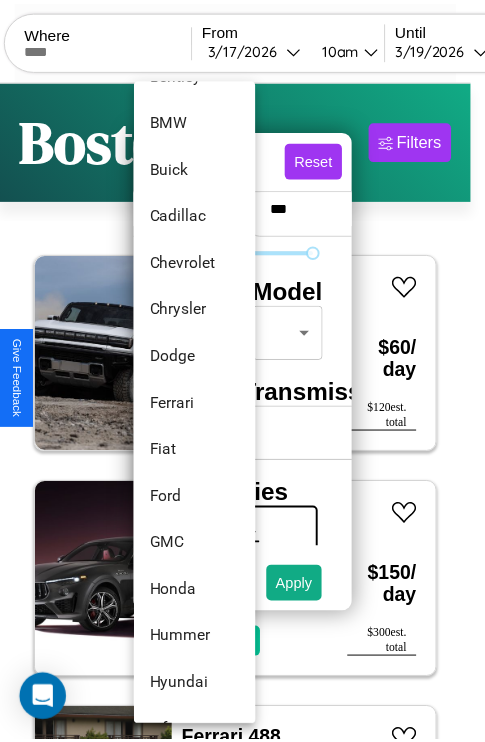 scroll, scrollTop: 278, scrollLeft: 0, axis: vertical 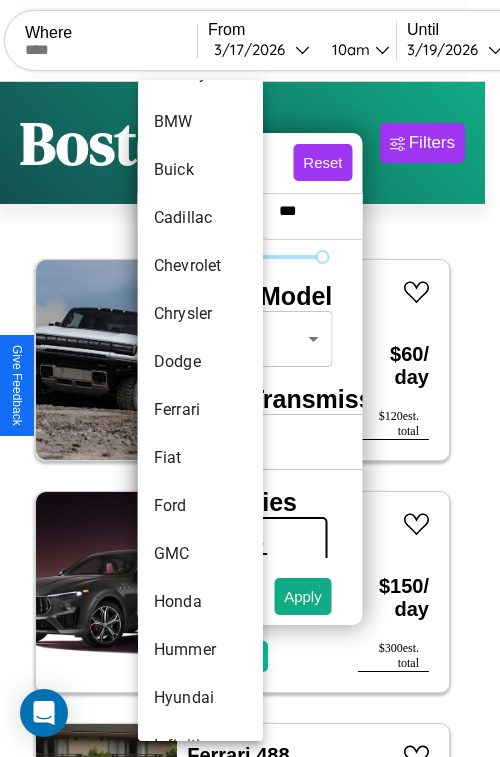 click on "Ferrari" at bounding box center [200, 410] 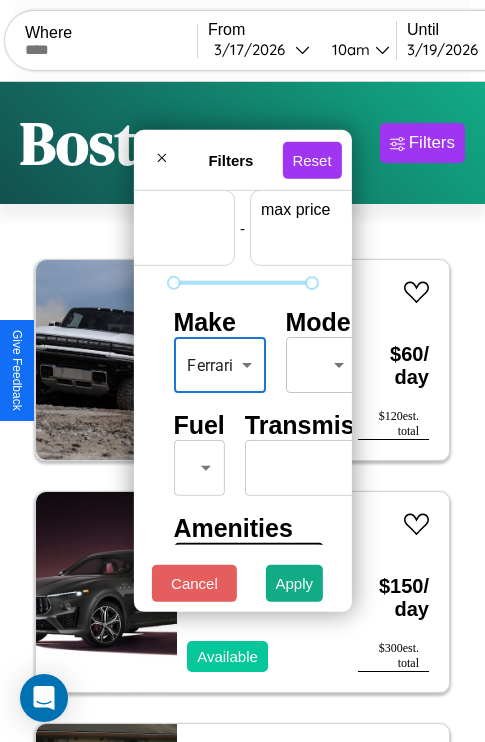 scroll, scrollTop: 59, scrollLeft: 124, axis: both 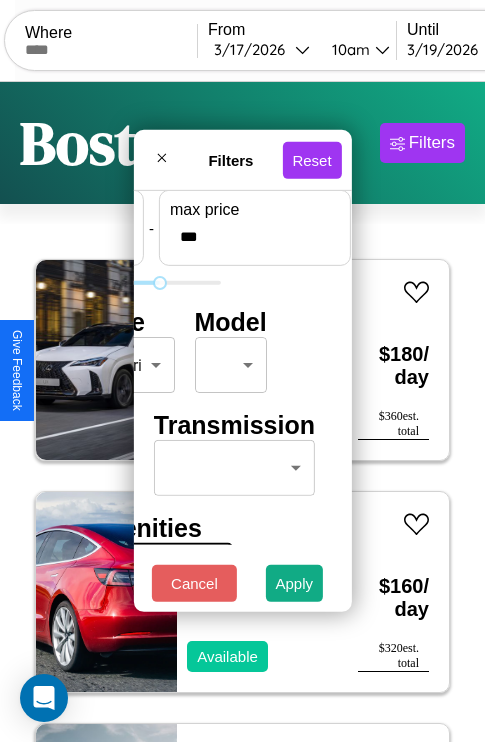 type on "***" 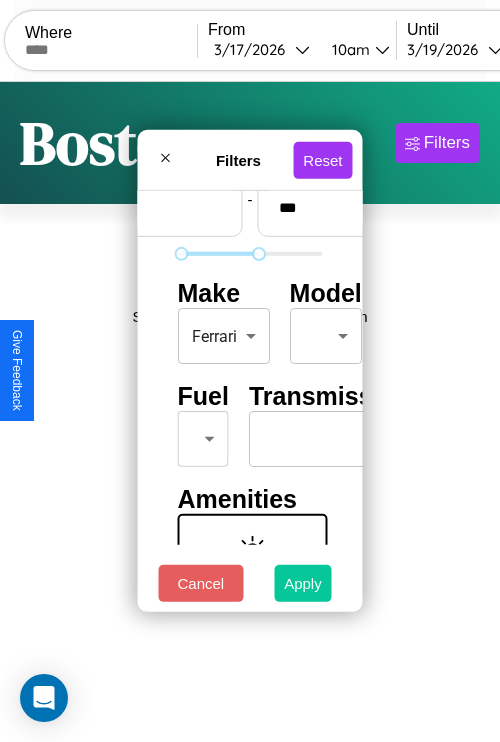 type on "**" 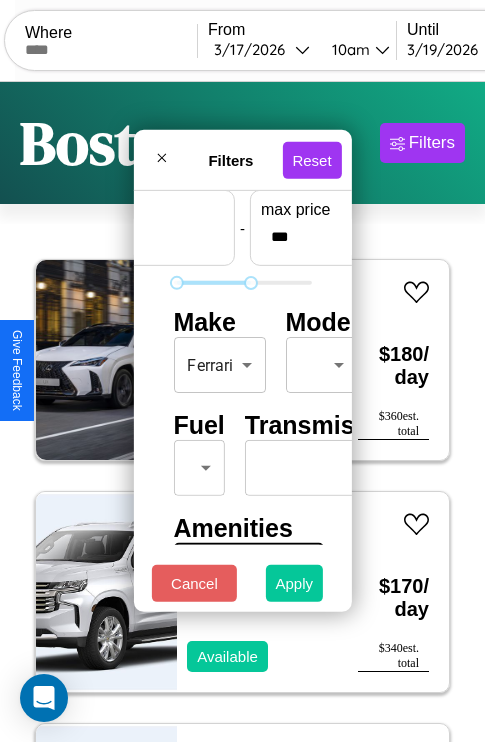 click on "Apply" at bounding box center [295, 583] 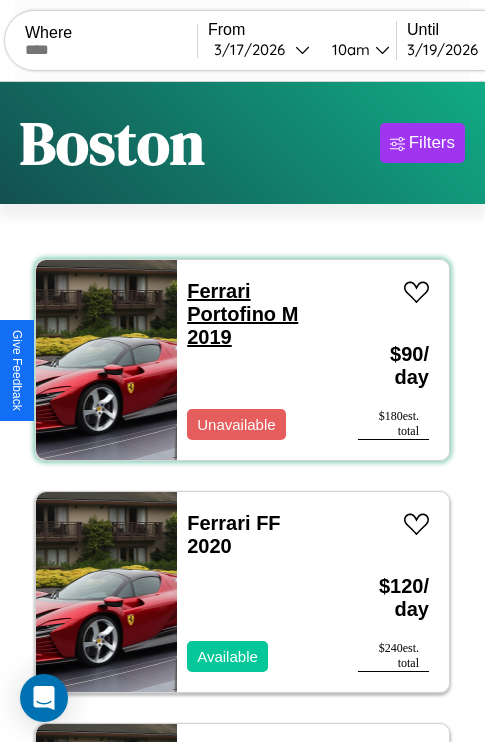 click on "Ferrari   Portofino M   2019" at bounding box center (242, 314) 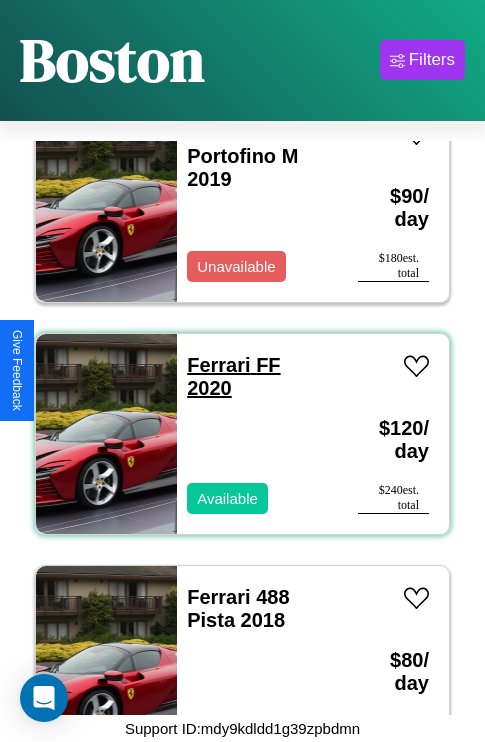 click on "Ferrari FF 2020" at bounding box center [233, 376] 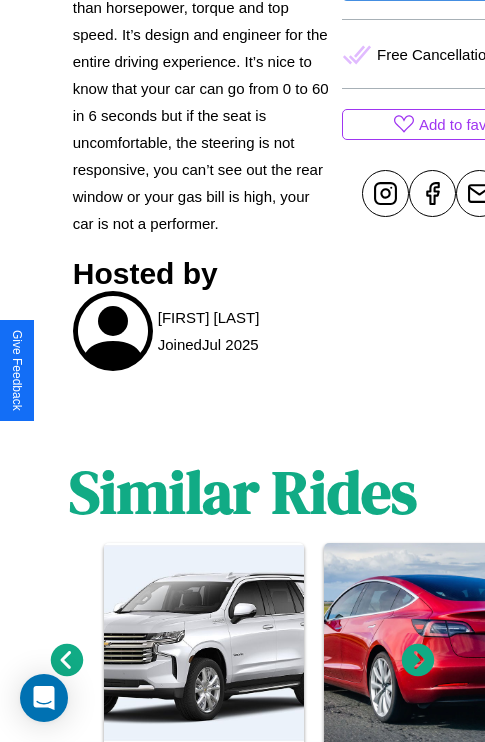 scroll, scrollTop: 1034, scrollLeft: 0, axis: vertical 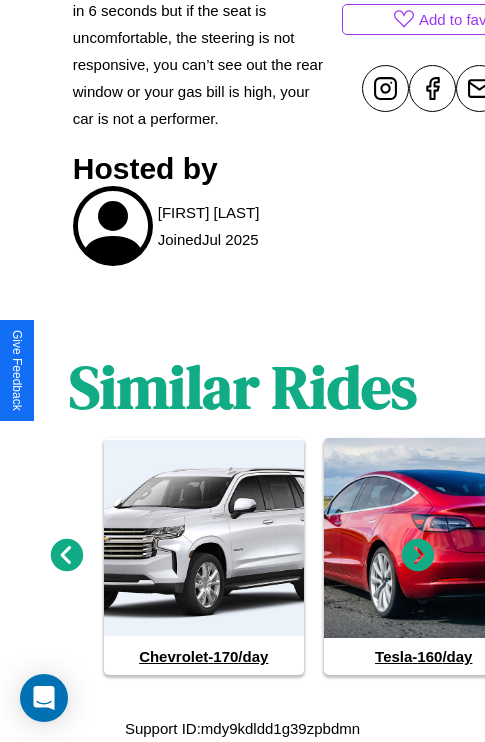 click 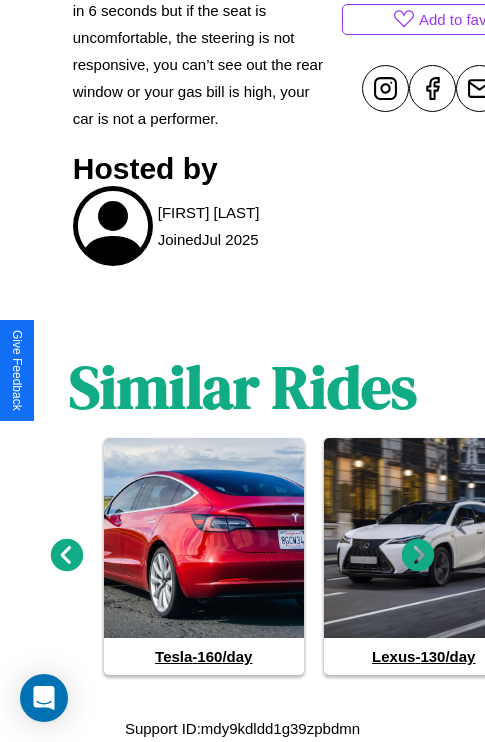click 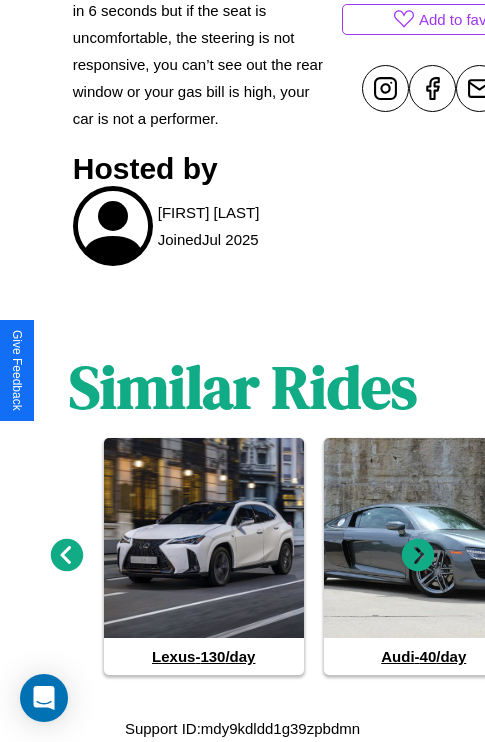 click 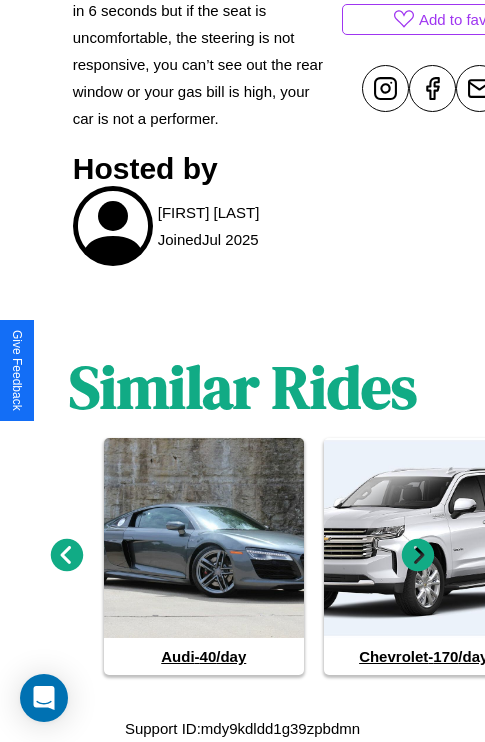 click 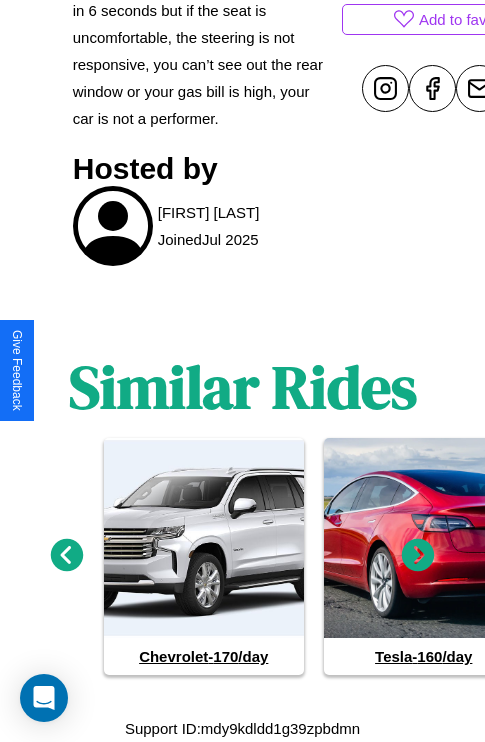 click 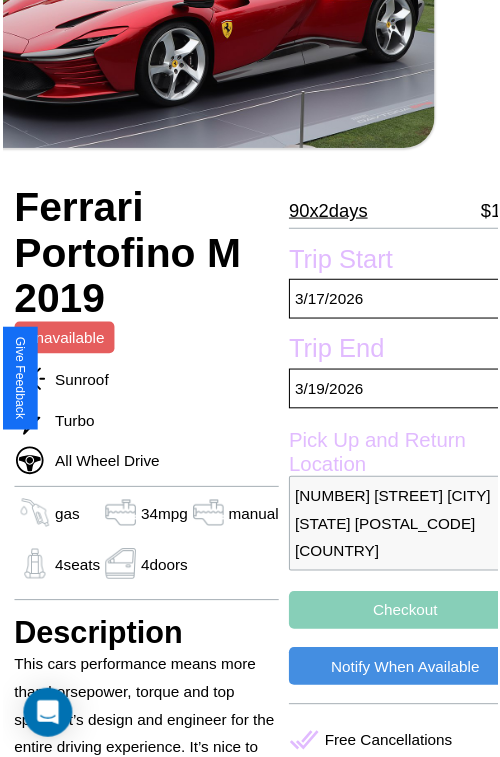 scroll, scrollTop: 180, scrollLeft: 68, axis: both 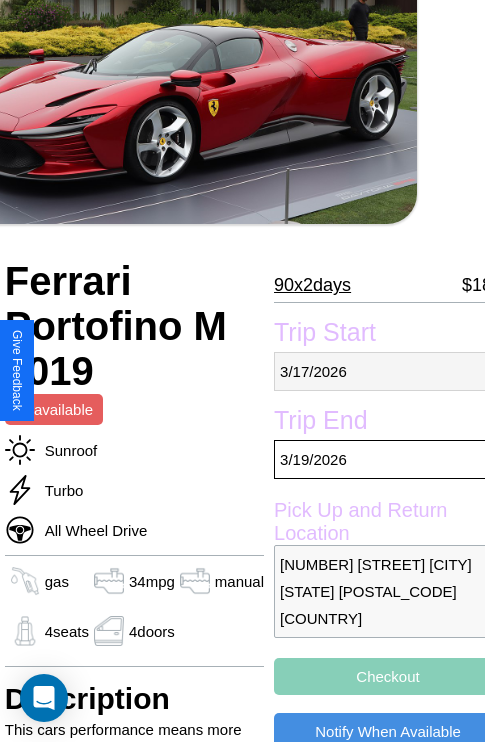 click on "3 / 17 / 2026" at bounding box center (388, 371) 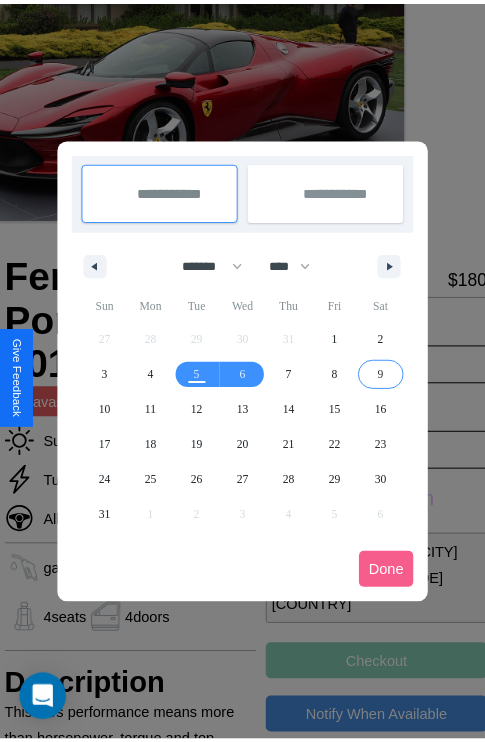 scroll, scrollTop: 0, scrollLeft: 68, axis: horizontal 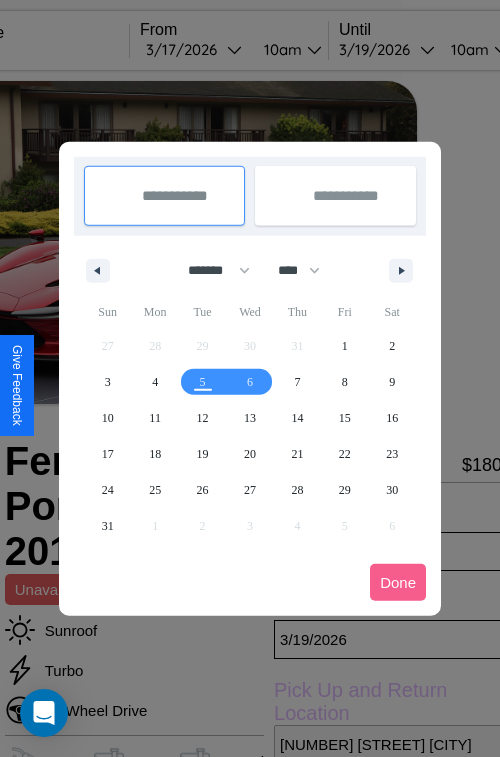 click at bounding box center (250, 378) 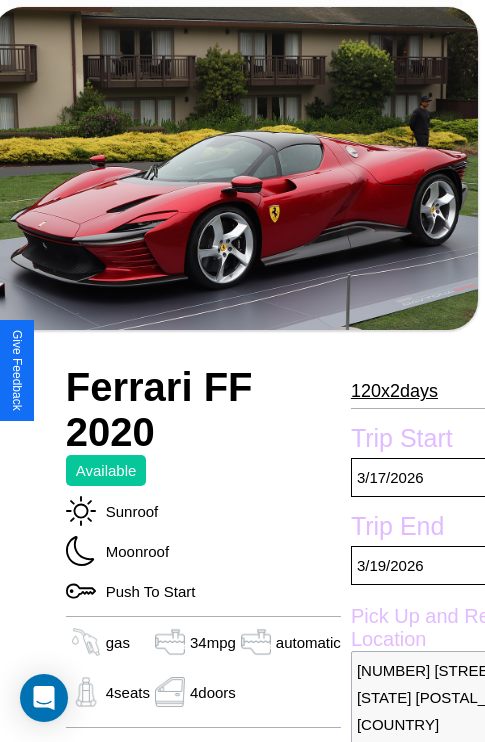 scroll, scrollTop: 696, scrollLeft: 64, axis: both 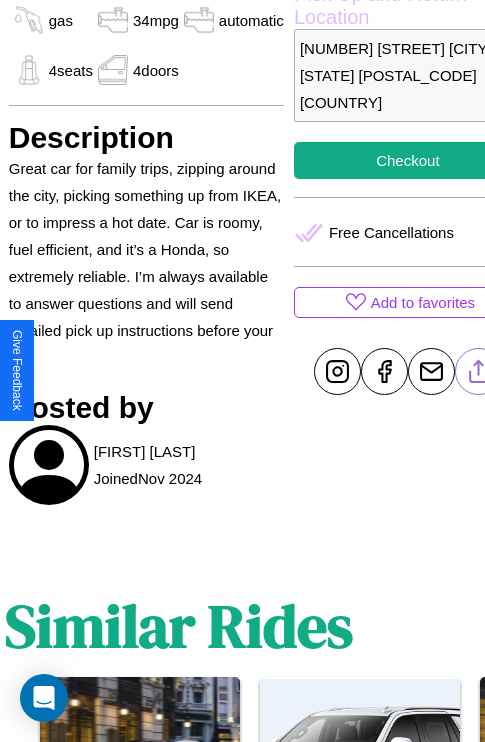 click 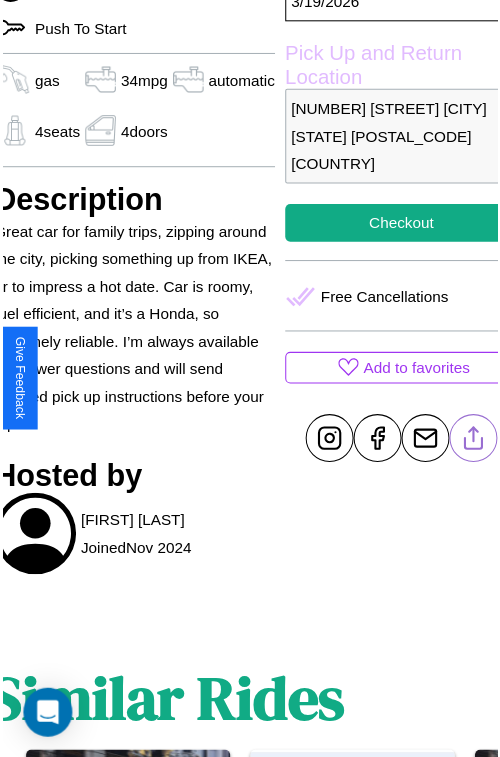 scroll, scrollTop: 627, scrollLeft: 84, axis: both 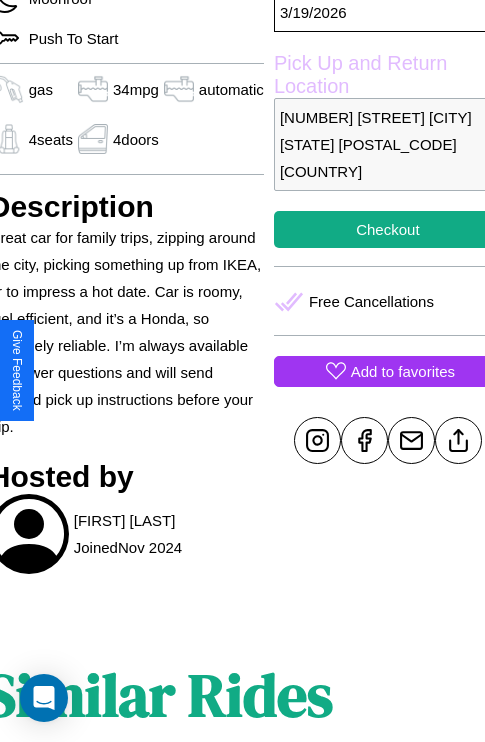 click on "Add to favorites" at bounding box center (403, 371) 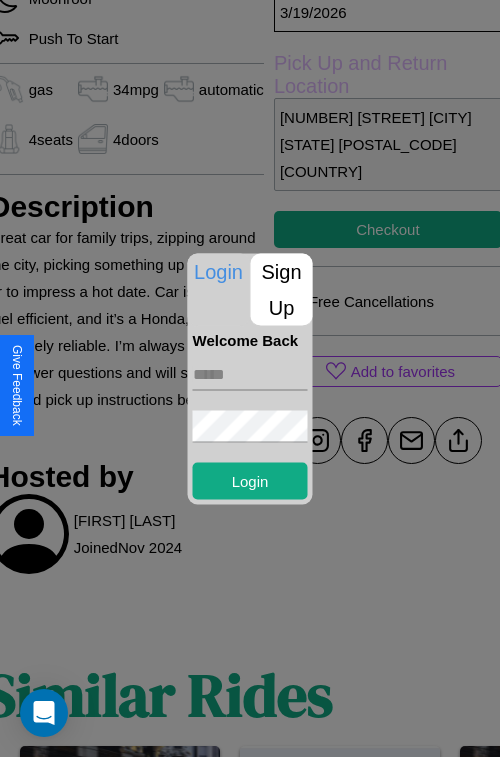 click on "Sign Up" at bounding box center [282, 289] 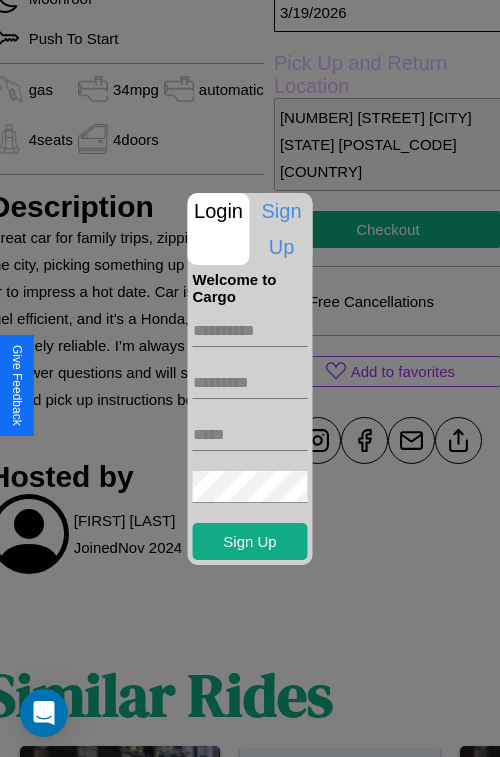 click at bounding box center (250, 331) 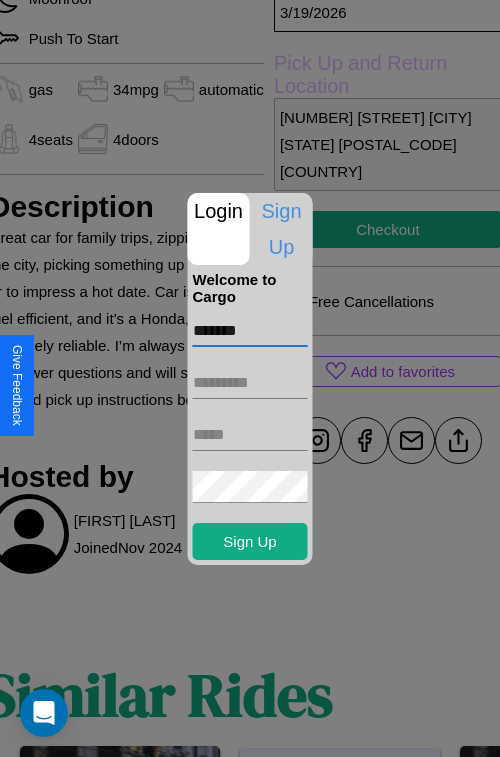 type on "*******" 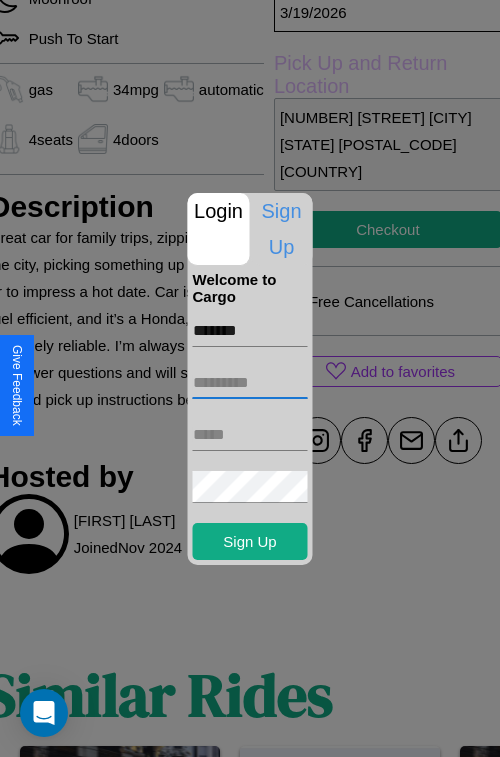click at bounding box center (250, 383) 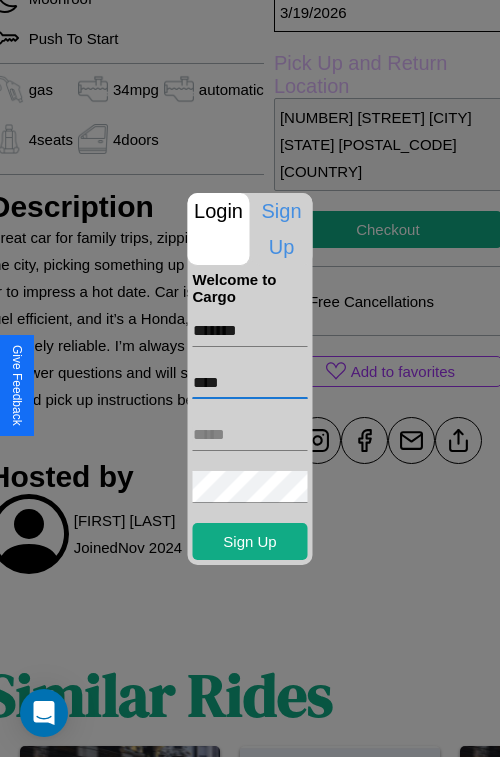 type on "****" 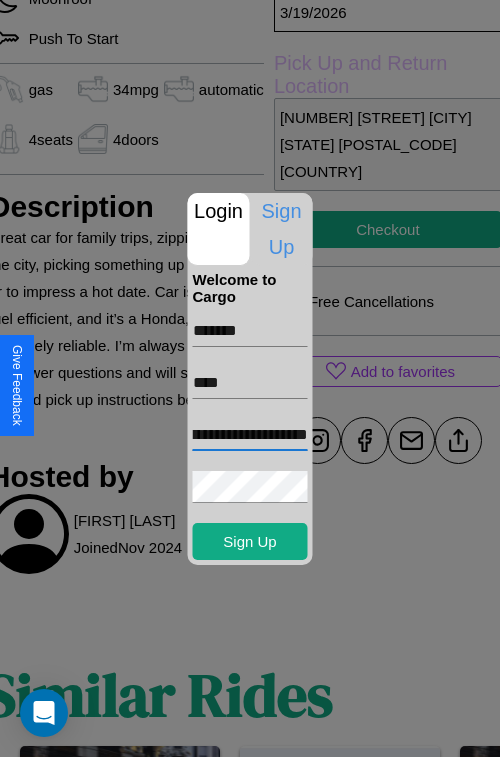 scroll, scrollTop: 0, scrollLeft: 66, axis: horizontal 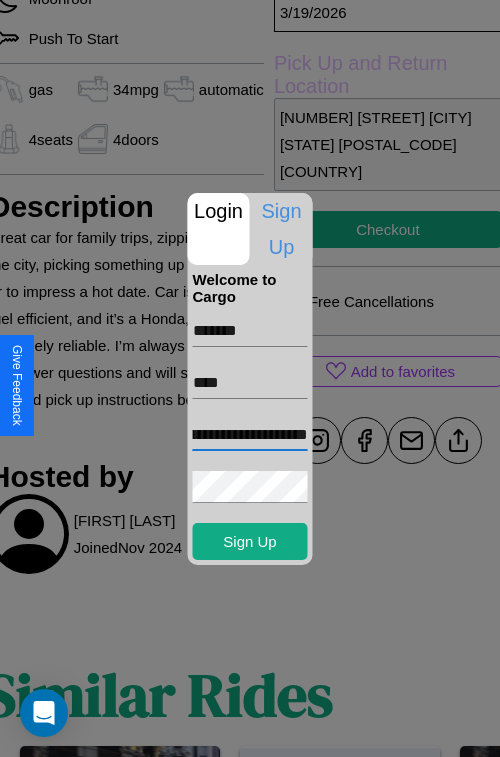 type on "**********" 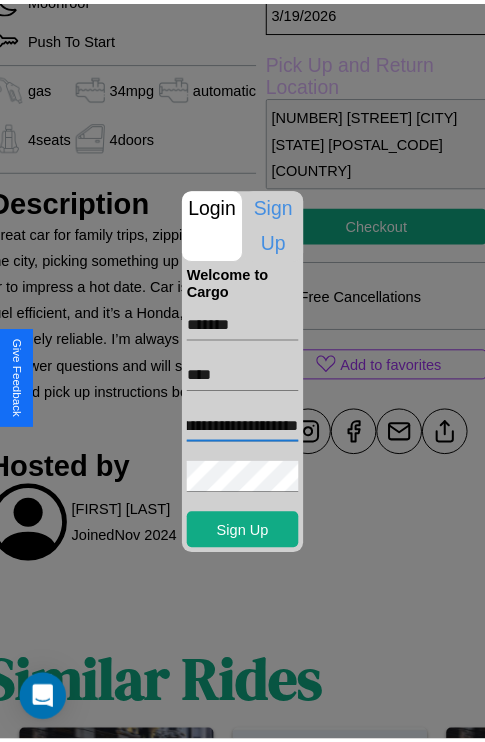 scroll, scrollTop: 0, scrollLeft: 0, axis: both 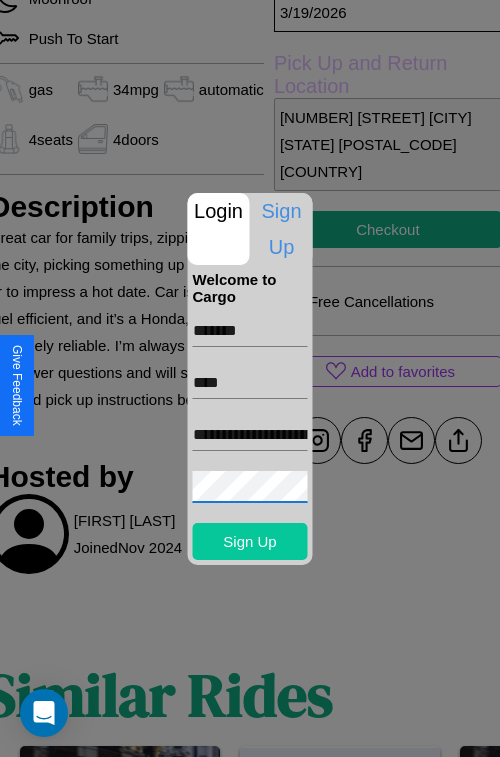 click on "Sign Up" at bounding box center (250, 541) 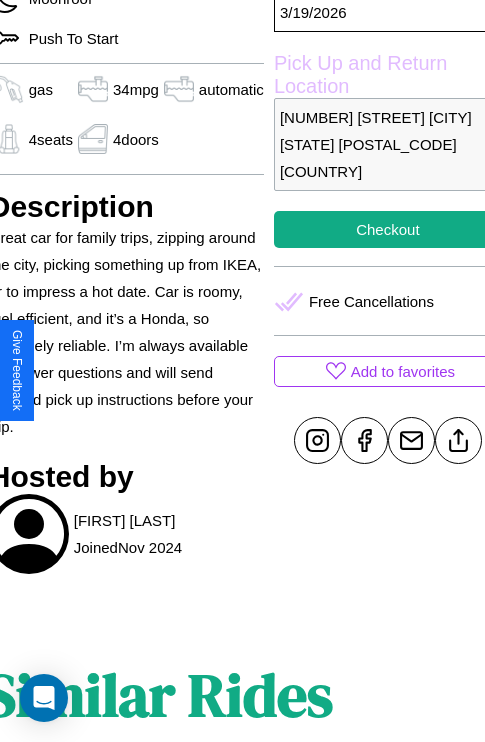 scroll, scrollTop: 627, scrollLeft: 84, axis: both 